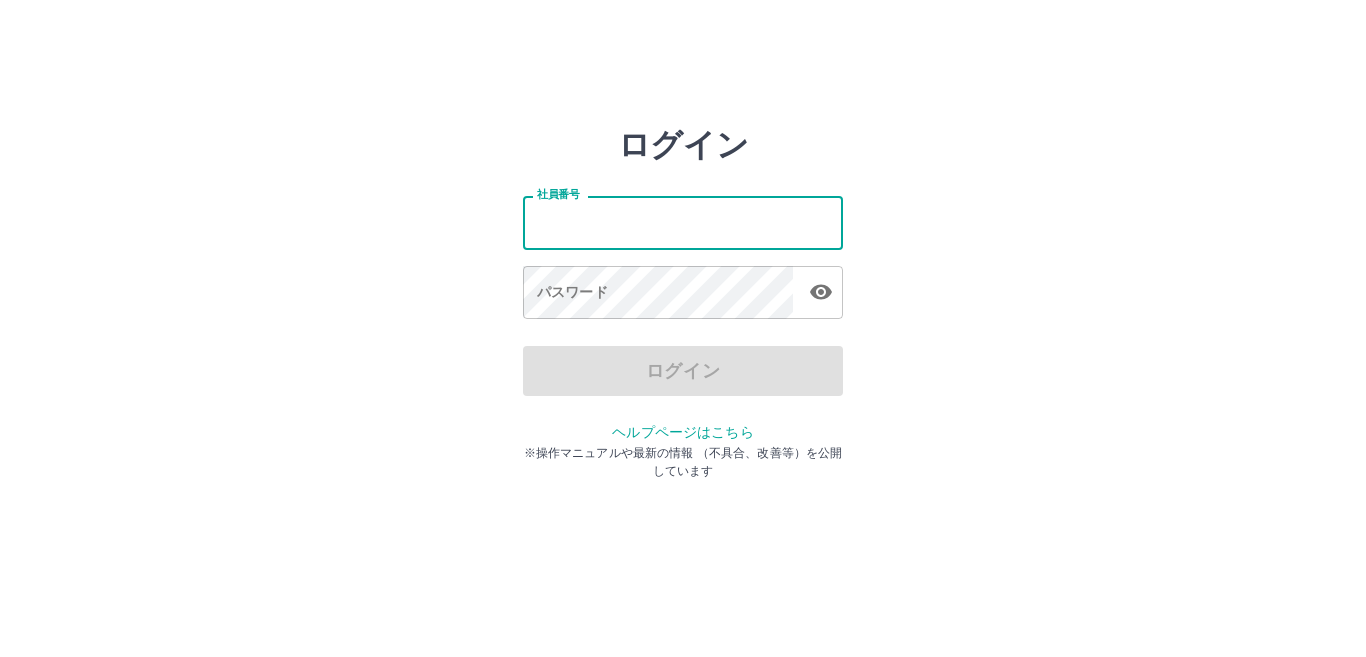 scroll, scrollTop: 0, scrollLeft: 0, axis: both 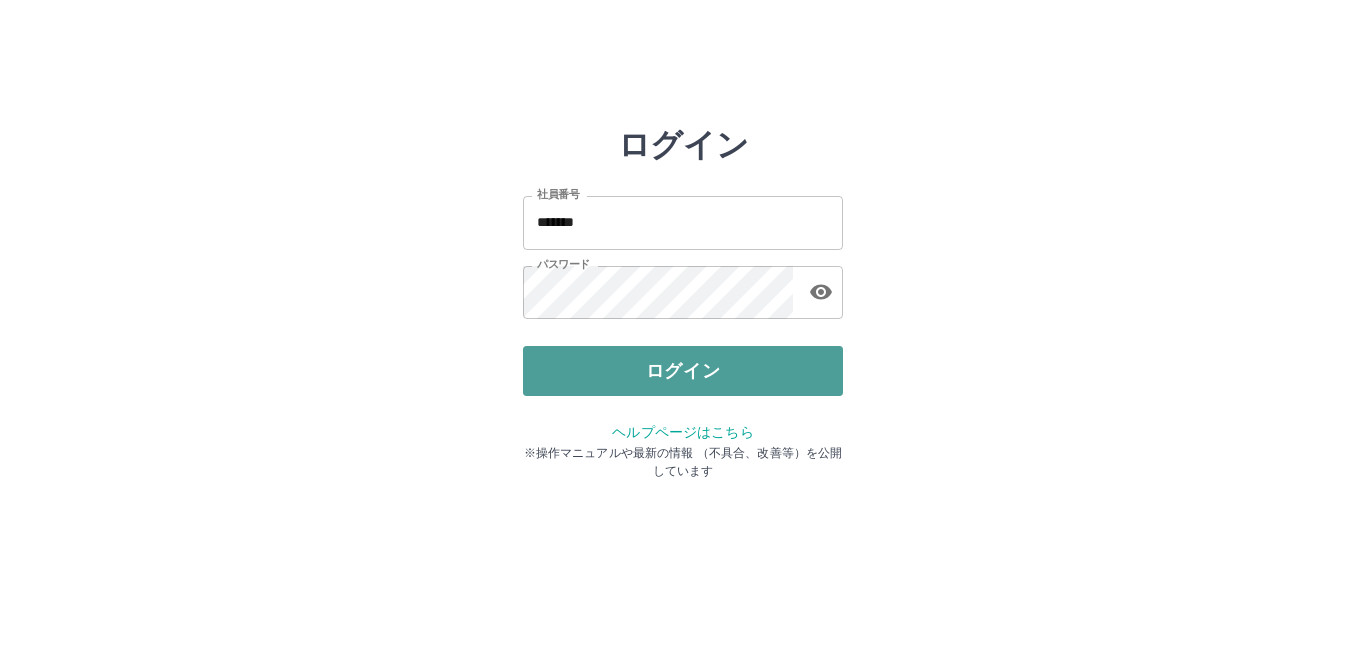 click on "ログイン" at bounding box center [683, 371] 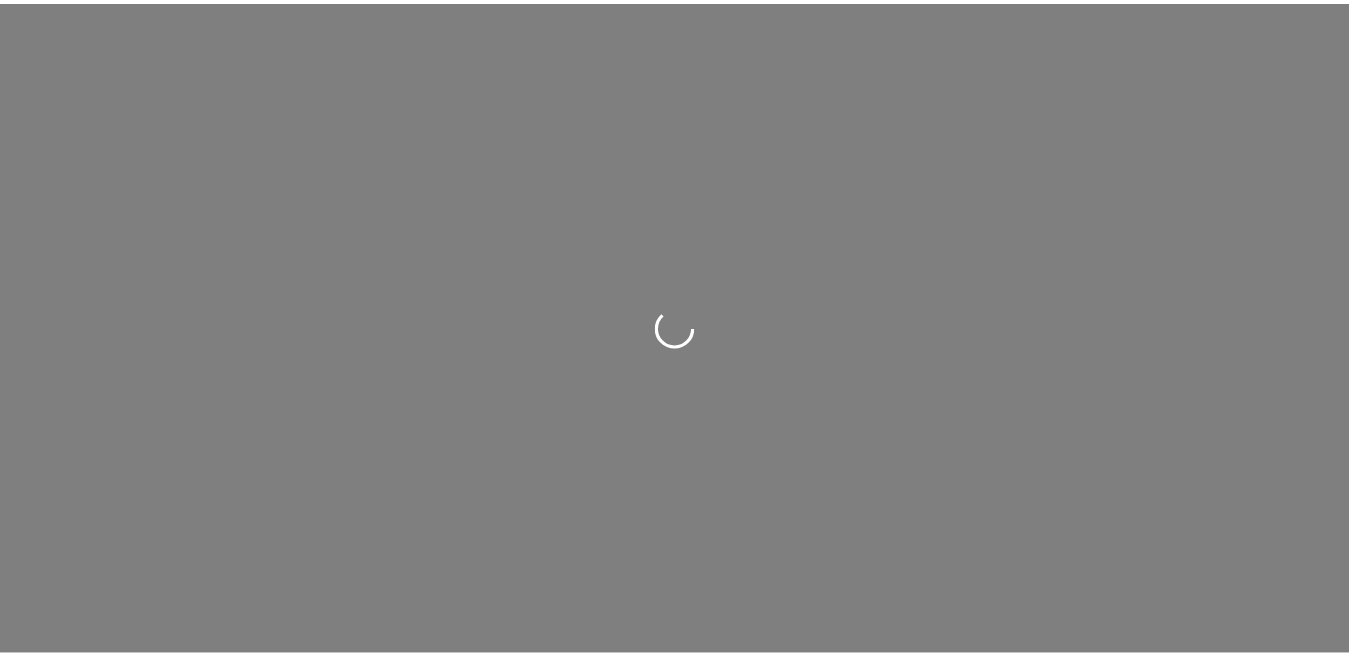 scroll, scrollTop: 0, scrollLeft: 0, axis: both 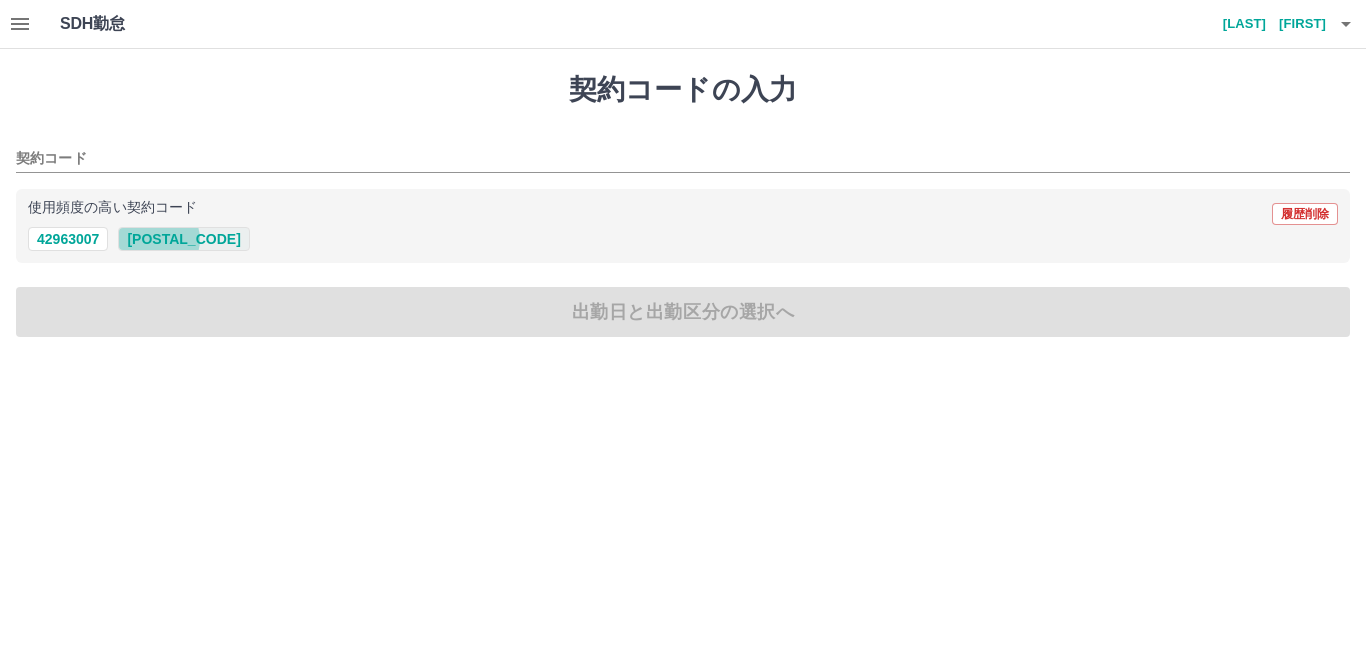 click on "42963011" at bounding box center [183, 239] 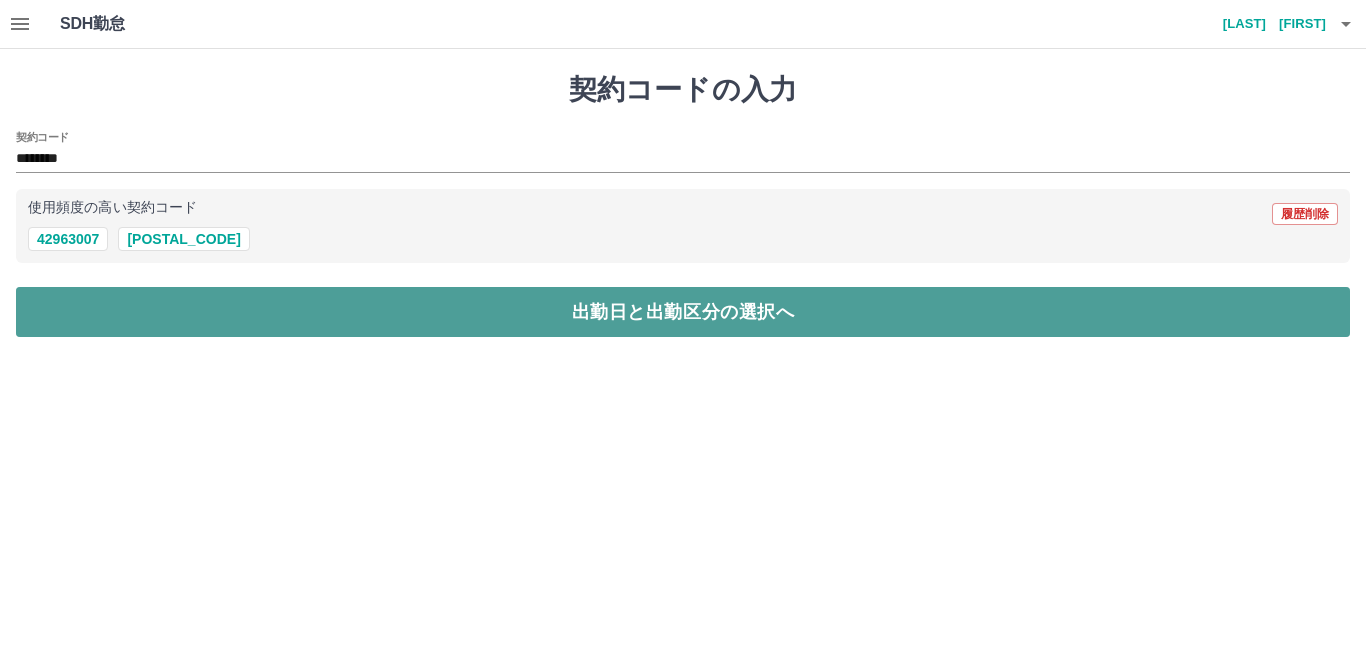 click on "出勤日と出勤区分の選択へ" at bounding box center [683, 312] 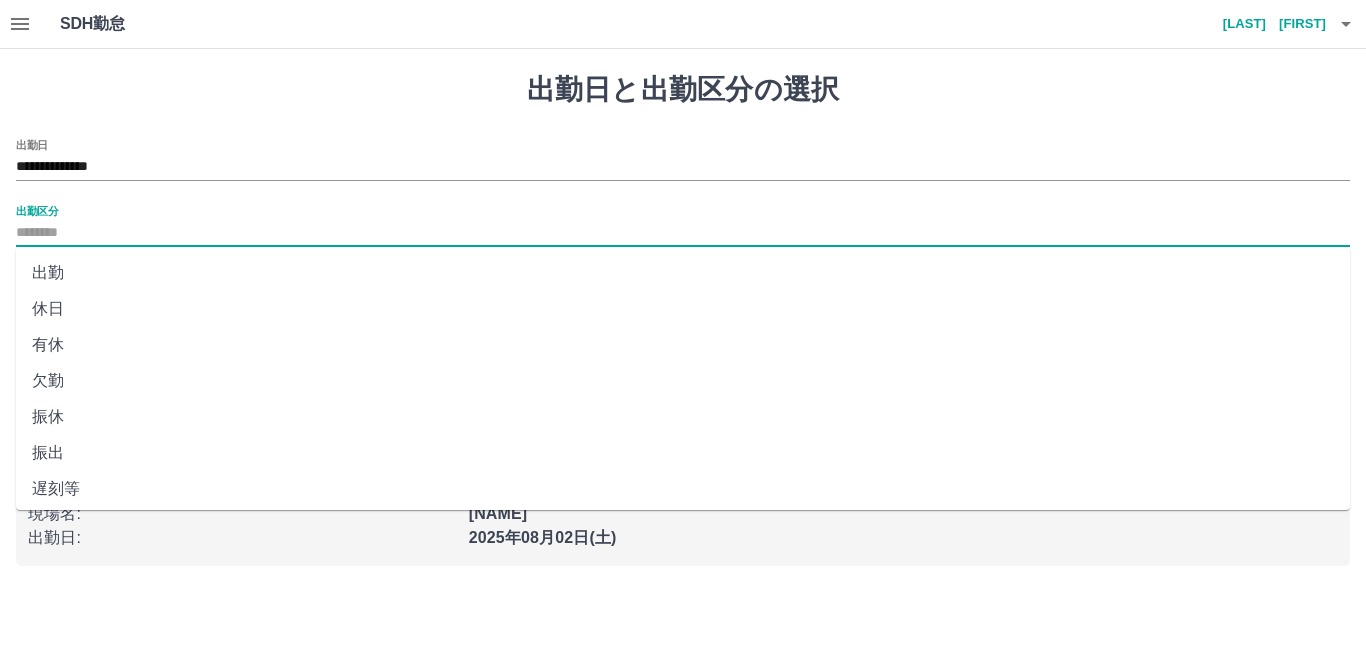 click on "出勤区分" at bounding box center [683, 233] 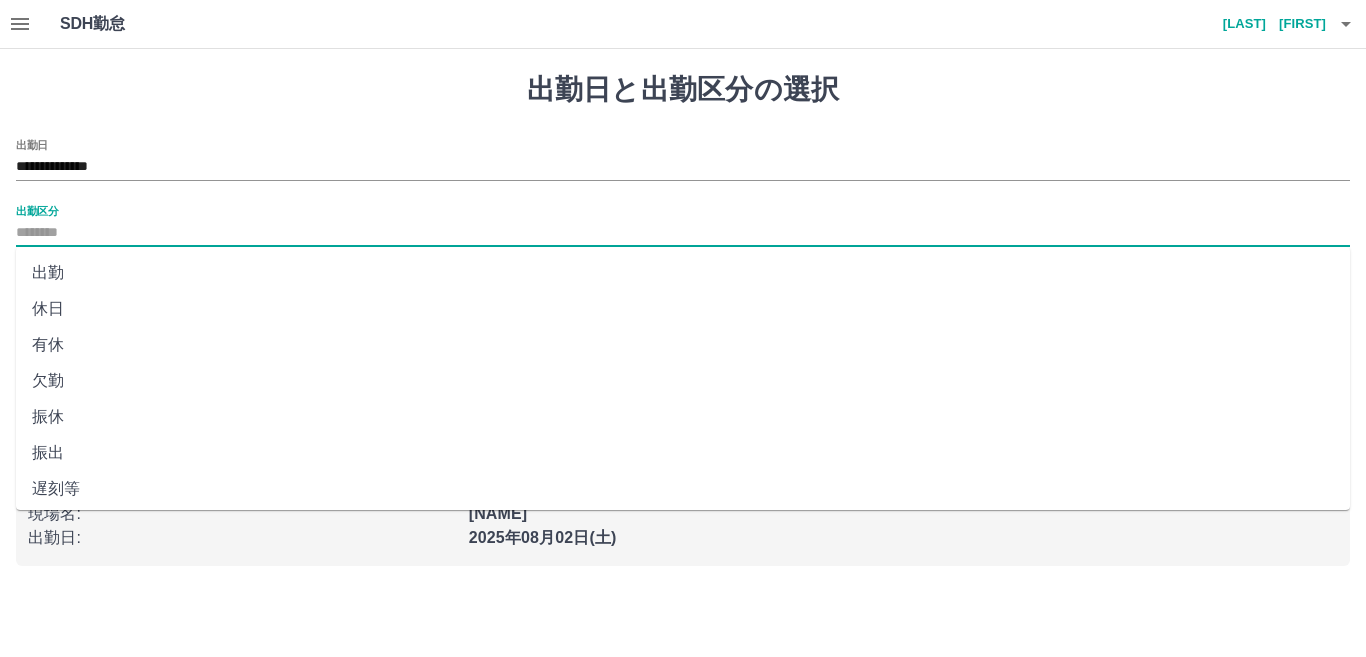 click on "出勤" at bounding box center (683, 273) 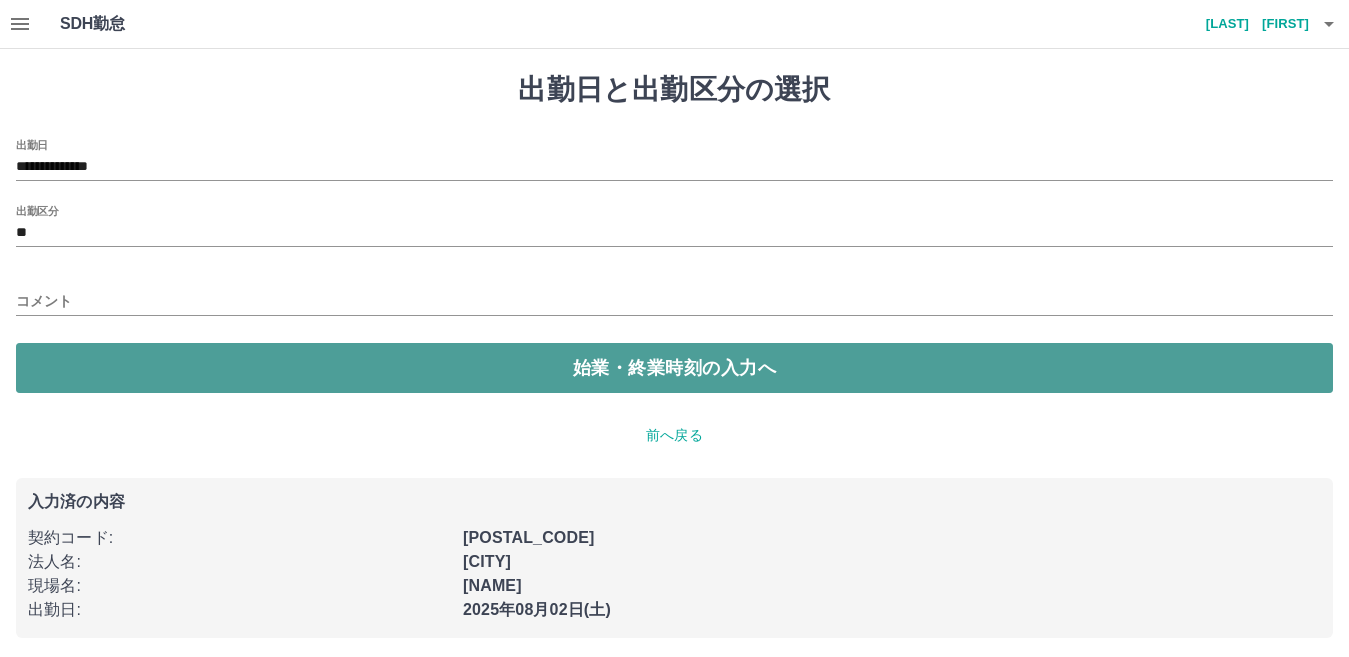 click on "始業・終業時刻の入力へ" at bounding box center (674, 368) 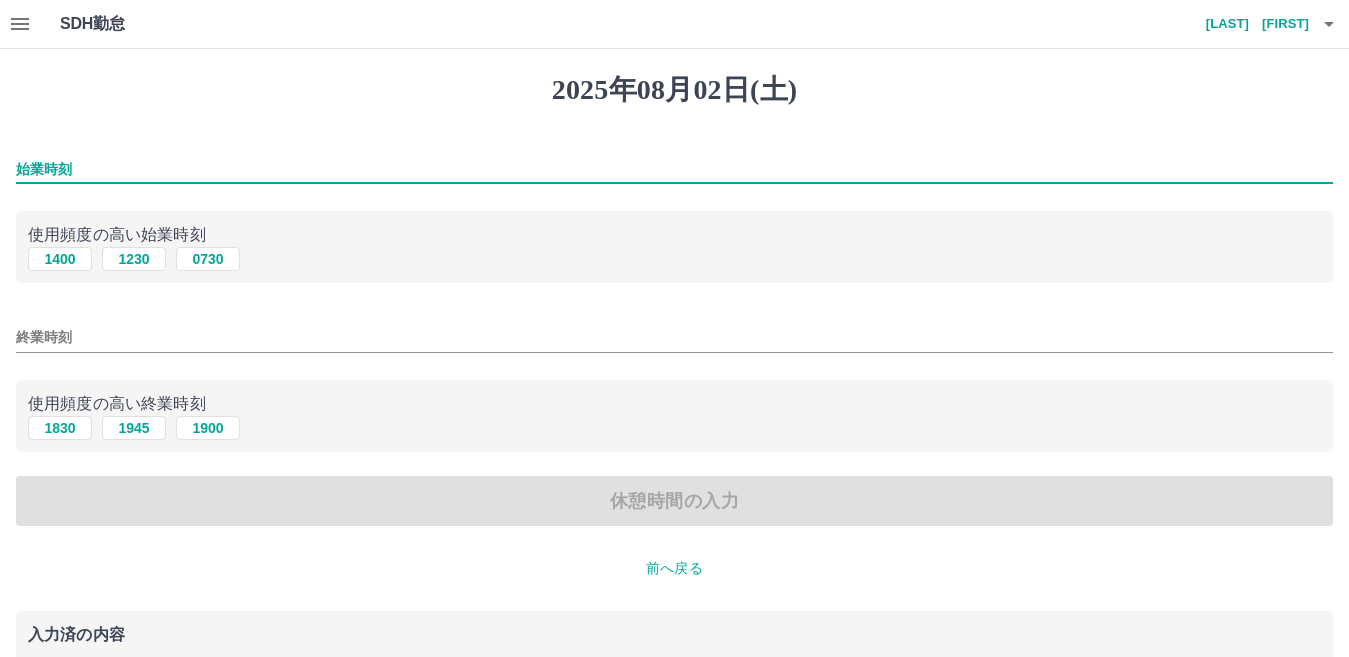 click on "始業時刻" at bounding box center [674, 169] 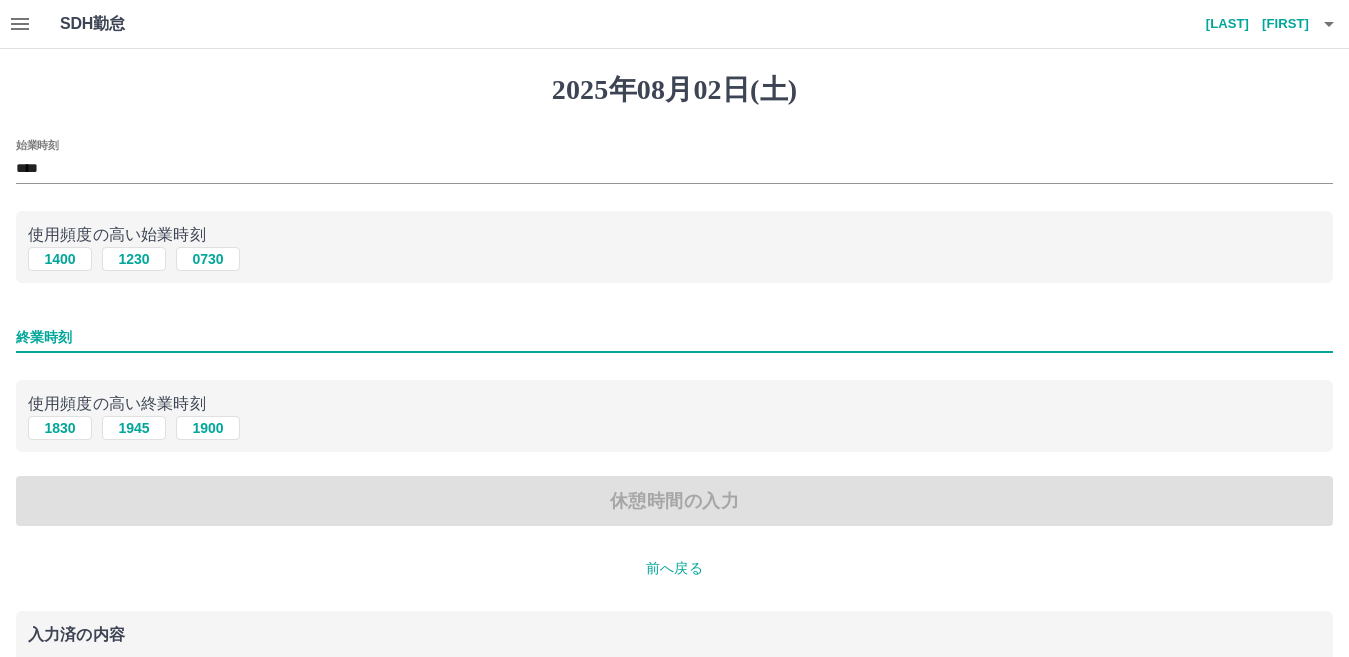 click on "終業時刻" at bounding box center [674, 337] 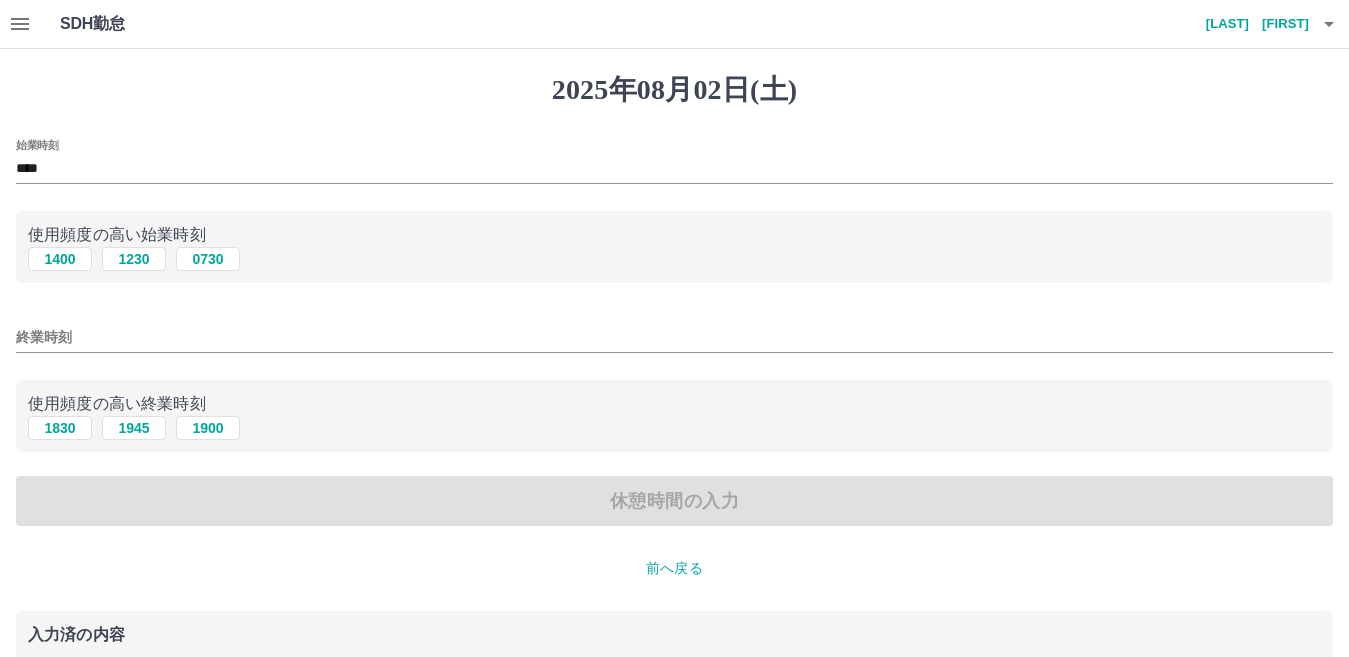 click on "使用頻度の高い終業時刻 1830 1945 1900" at bounding box center [674, 416] 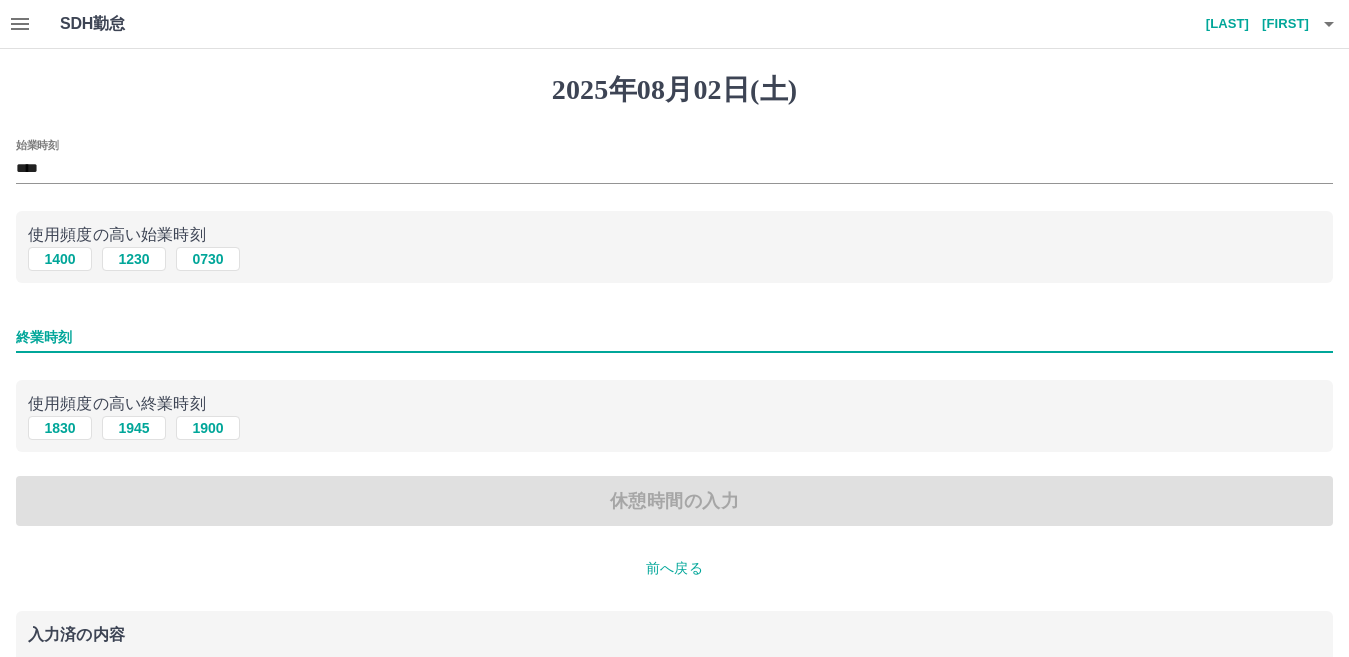 click on "終業時刻" at bounding box center [674, 337] 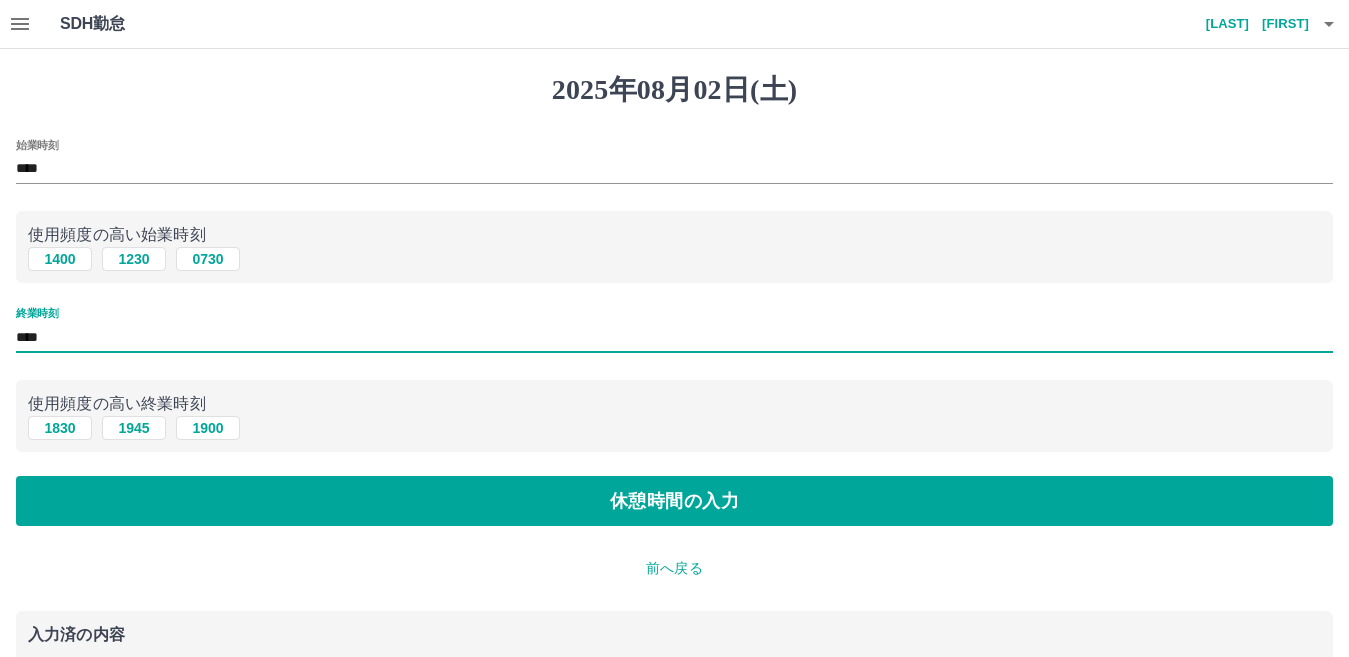 type on "****" 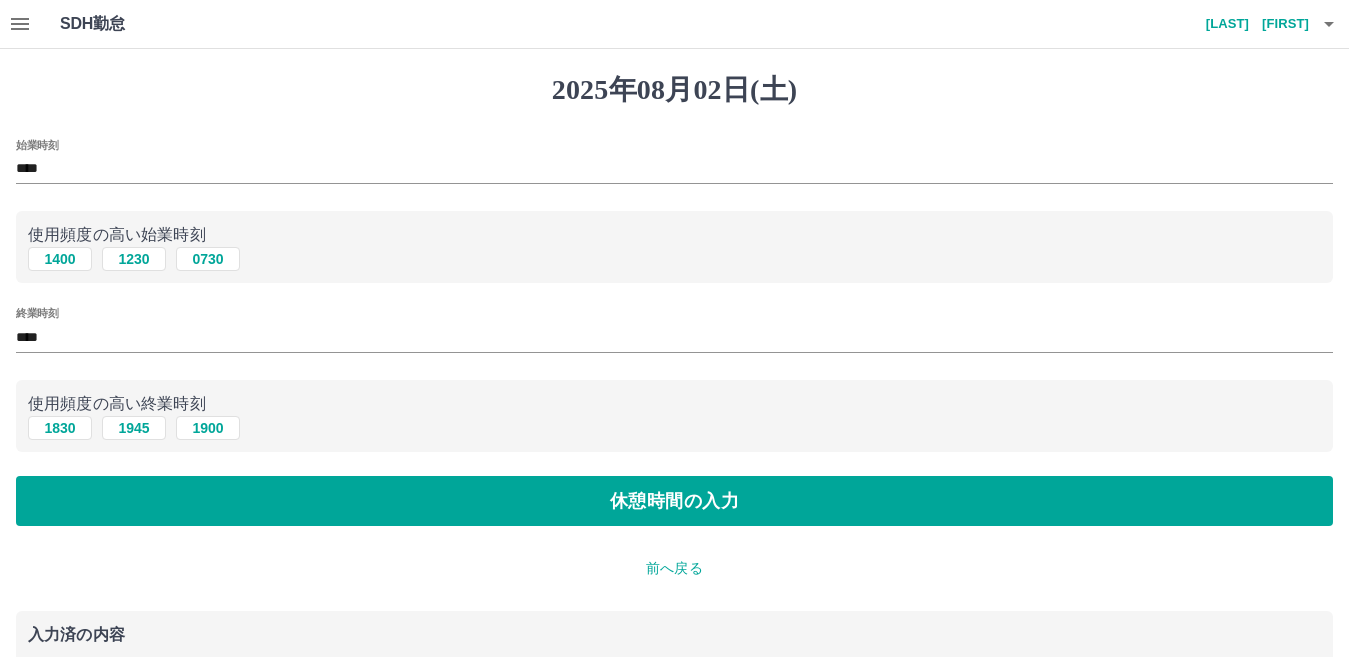 click on "1830 1945 1900" at bounding box center (674, 428) 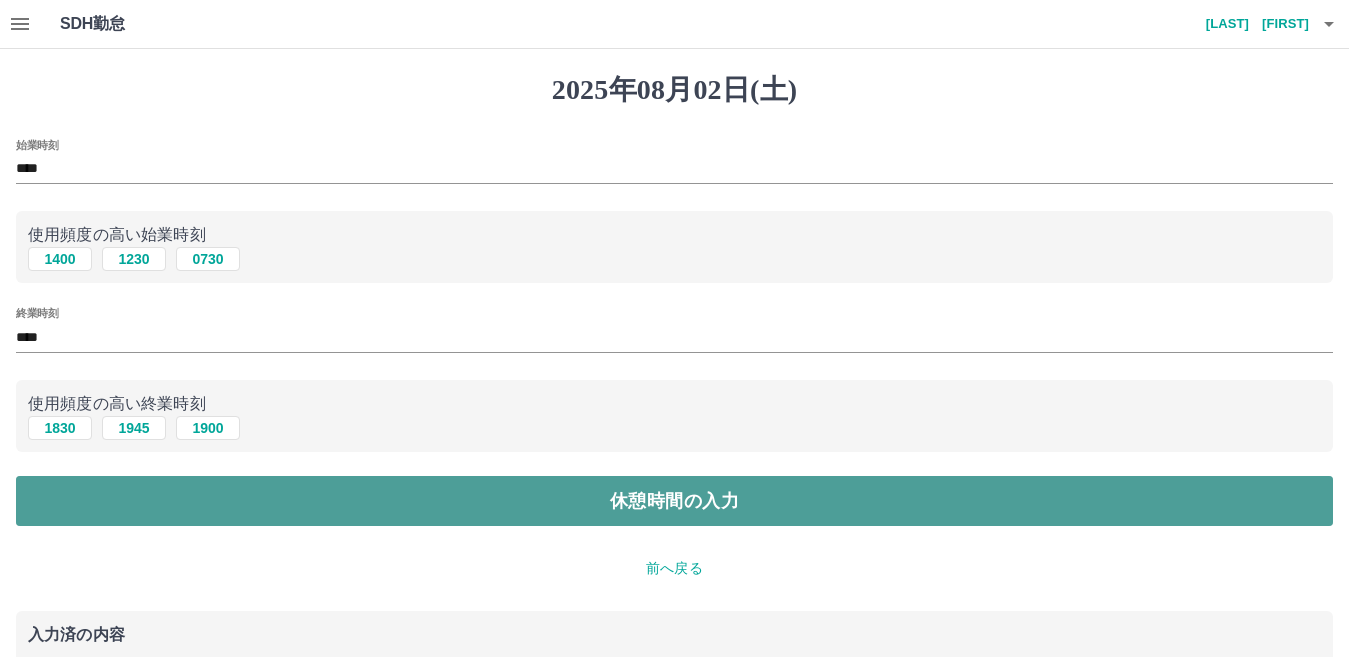 click on "休憩時間の入力" at bounding box center [674, 501] 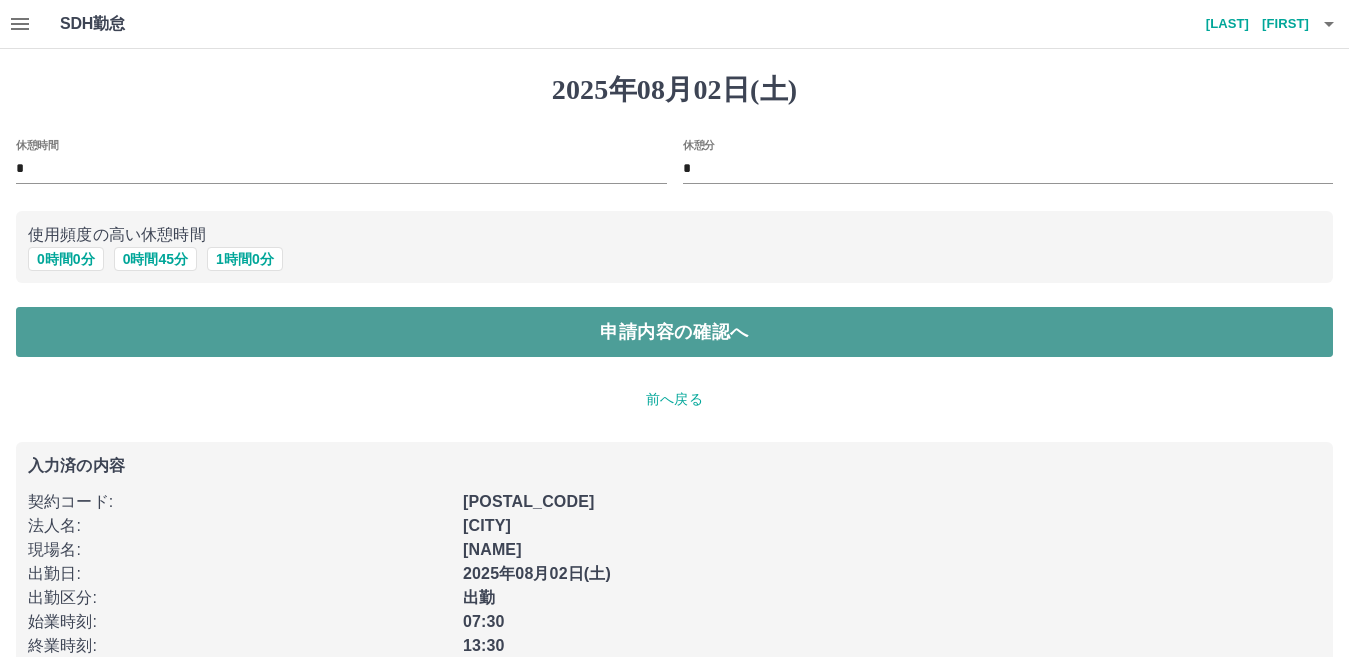 click on "申請内容の確認へ" at bounding box center (674, 332) 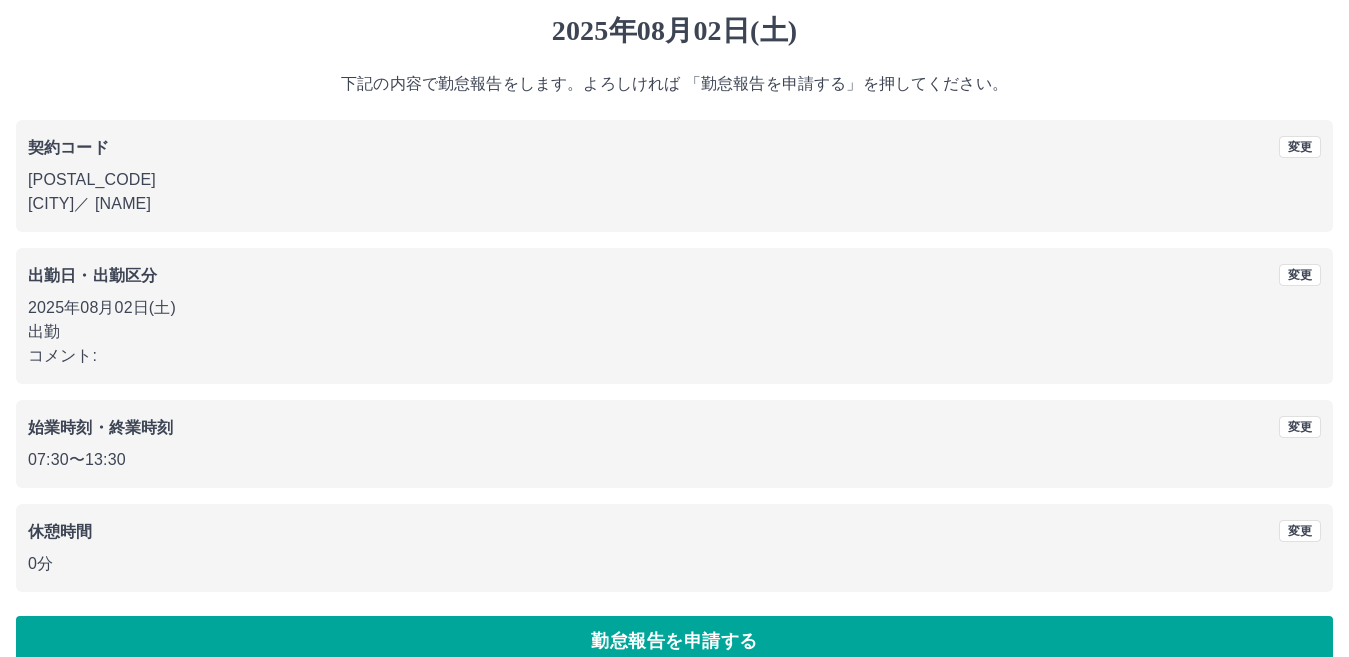 scroll, scrollTop: 92, scrollLeft: 0, axis: vertical 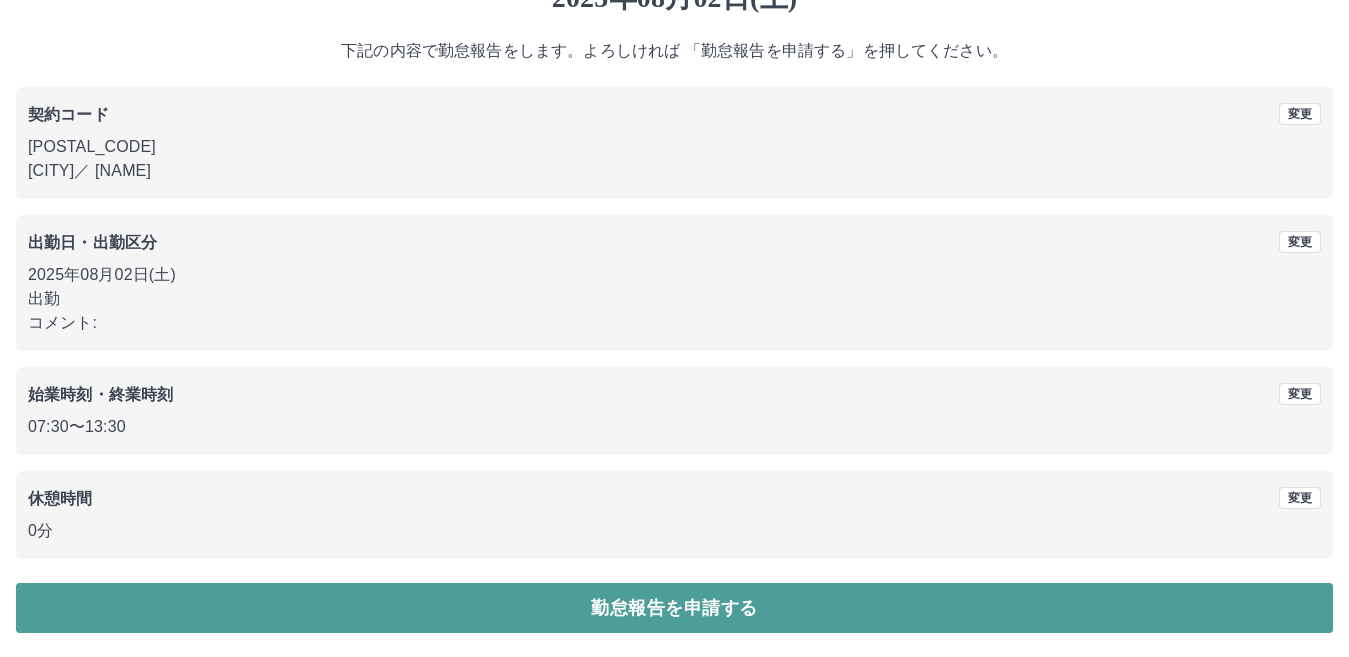 click on "勤怠報告を申請する" at bounding box center [674, 608] 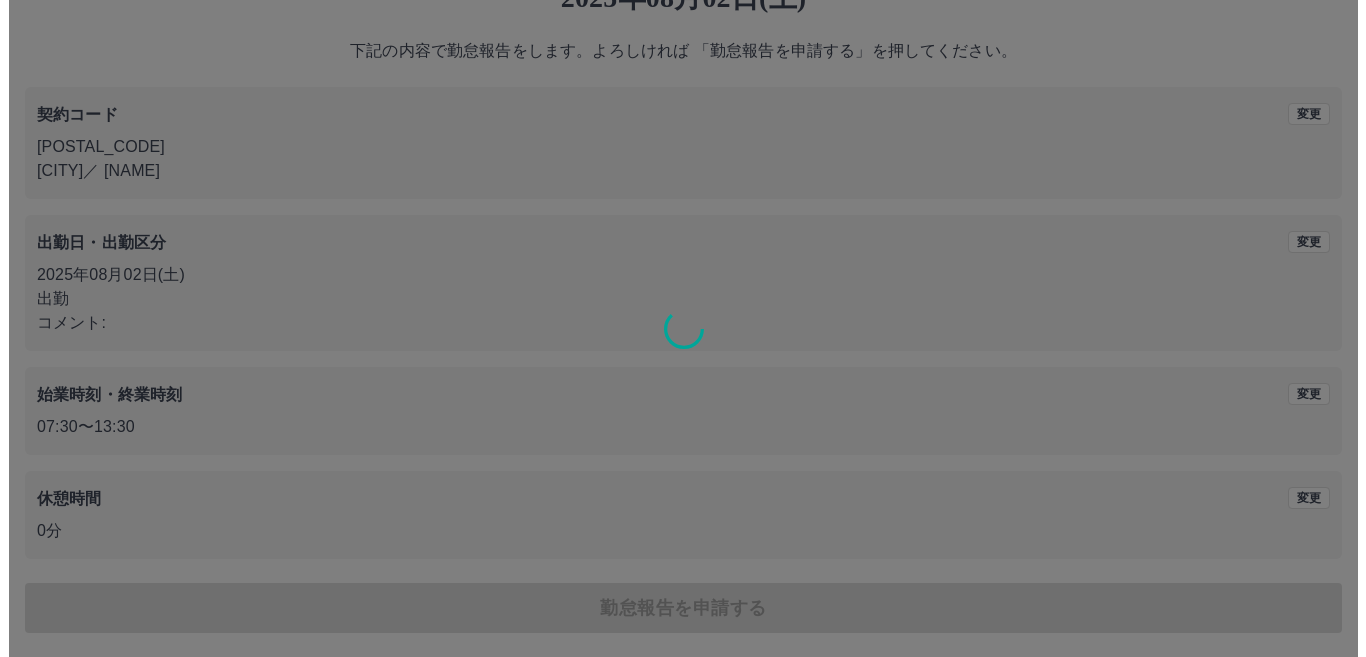 scroll, scrollTop: 0, scrollLeft: 0, axis: both 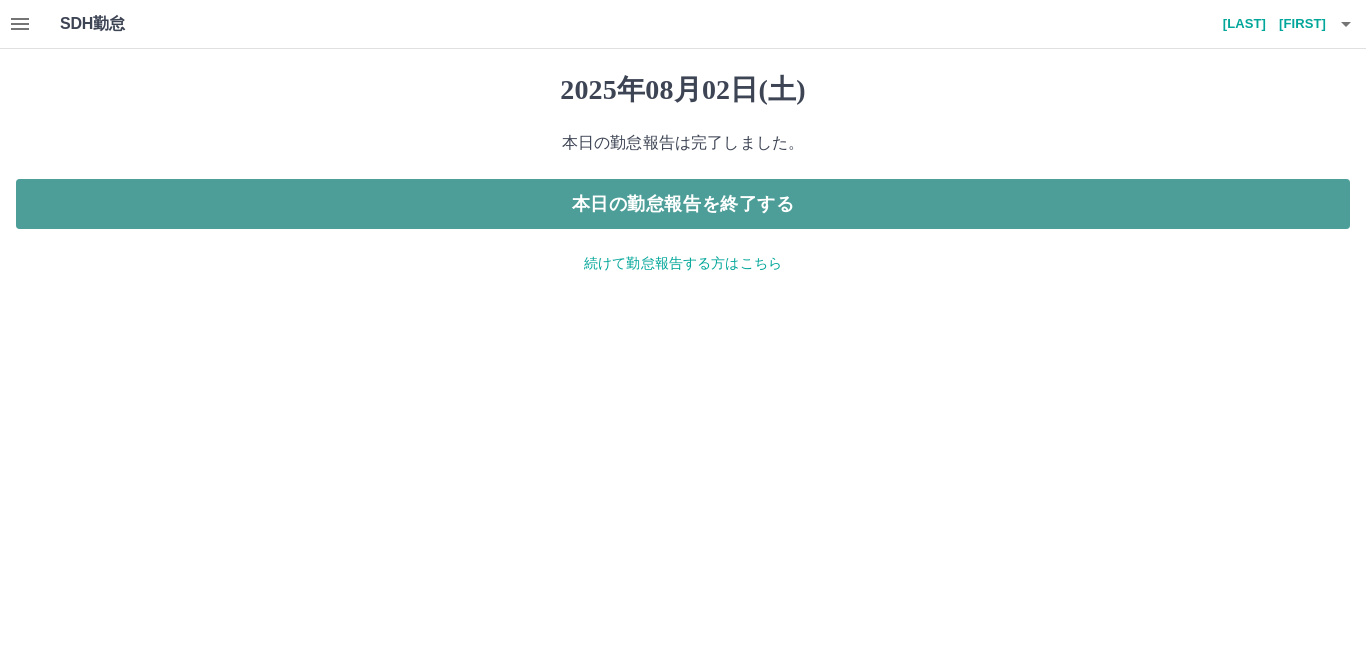 click on "本日の勤怠報告を終了する" at bounding box center [683, 204] 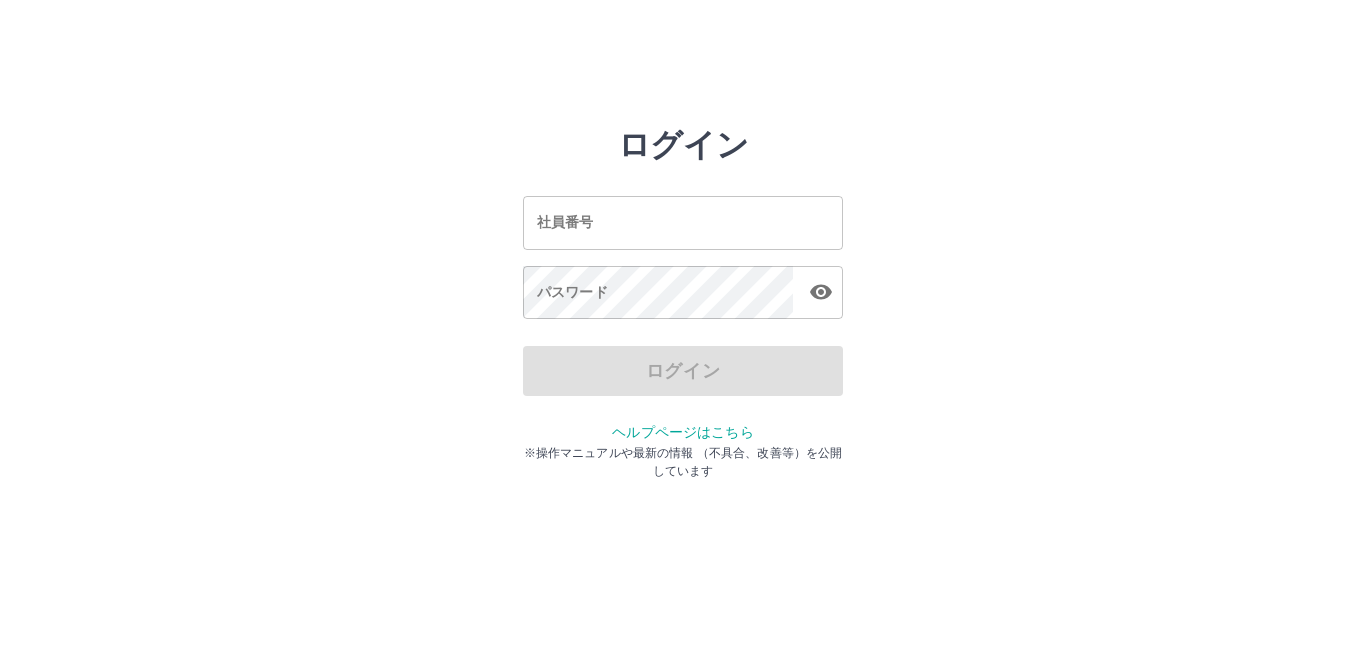 scroll, scrollTop: 0, scrollLeft: 0, axis: both 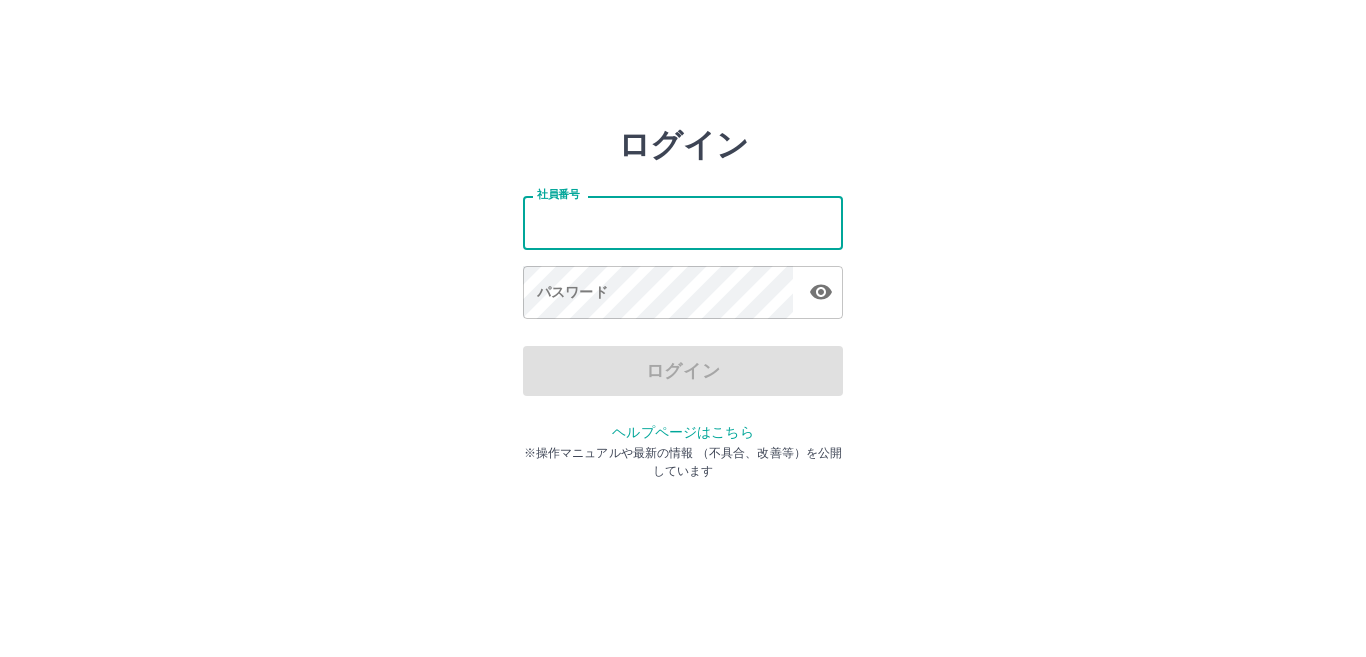 click on "社員番号" at bounding box center (683, 222) 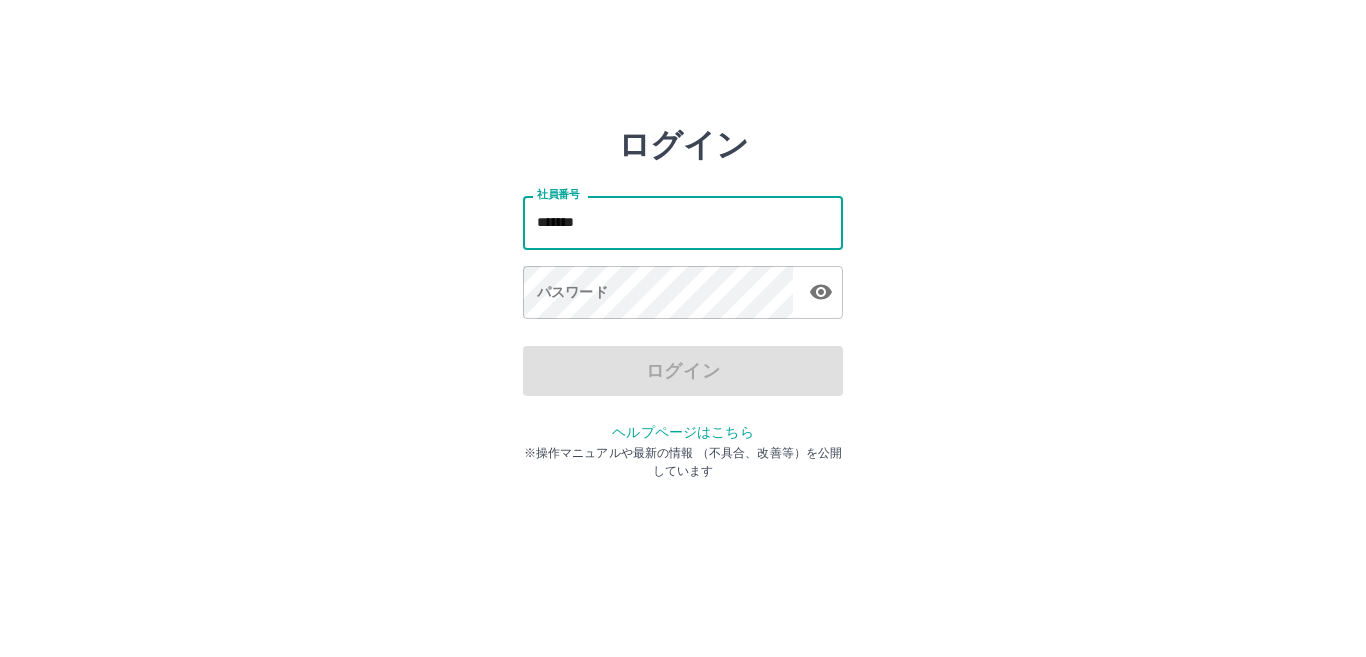 type on "*******" 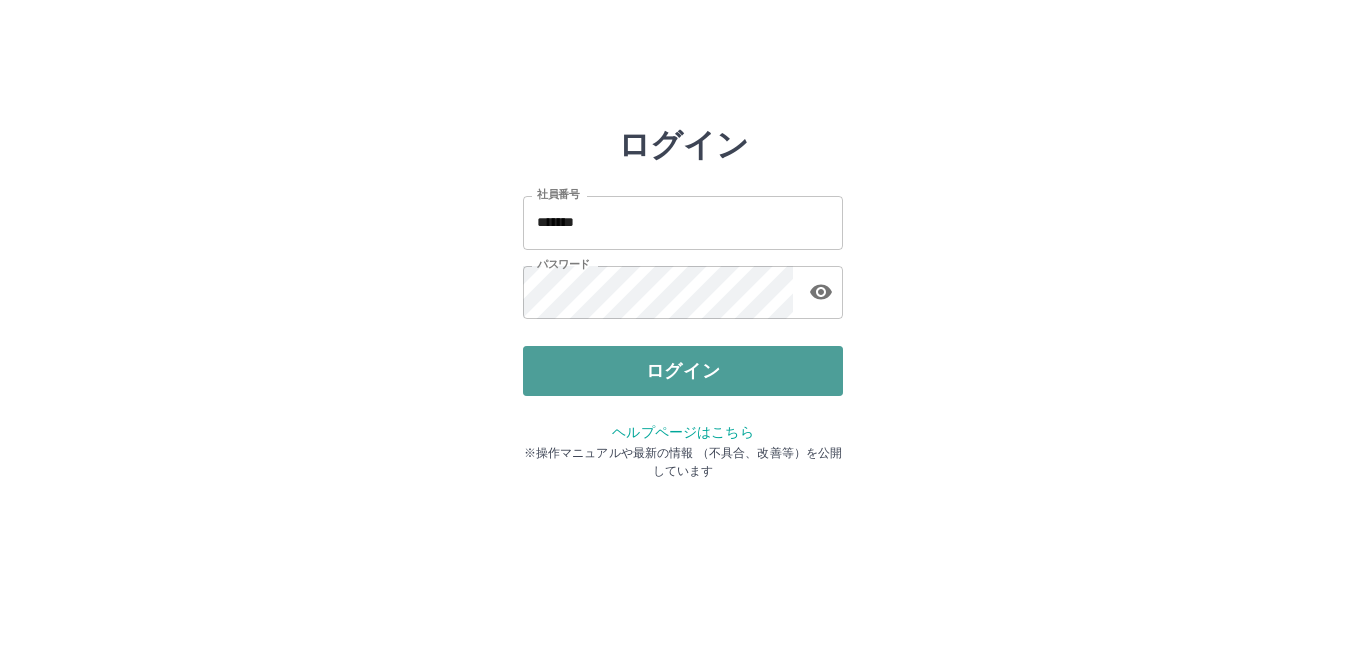 click on "ログイン" at bounding box center (683, 371) 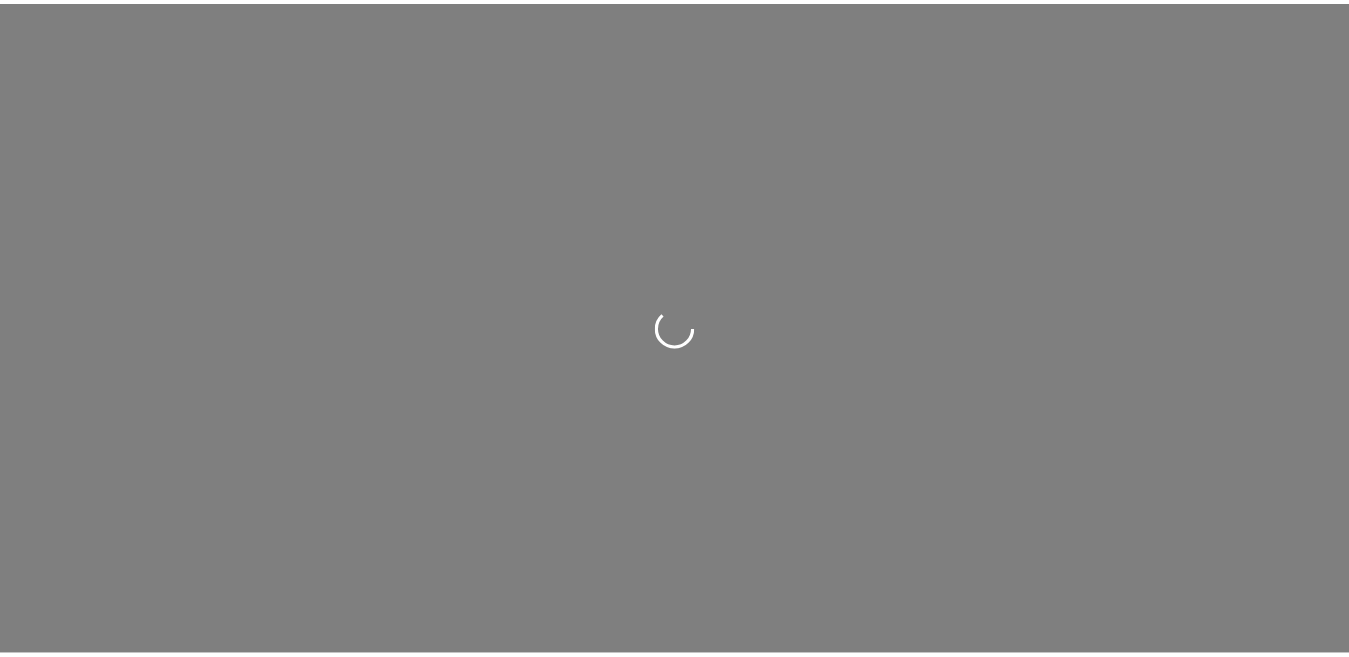 scroll, scrollTop: 0, scrollLeft: 0, axis: both 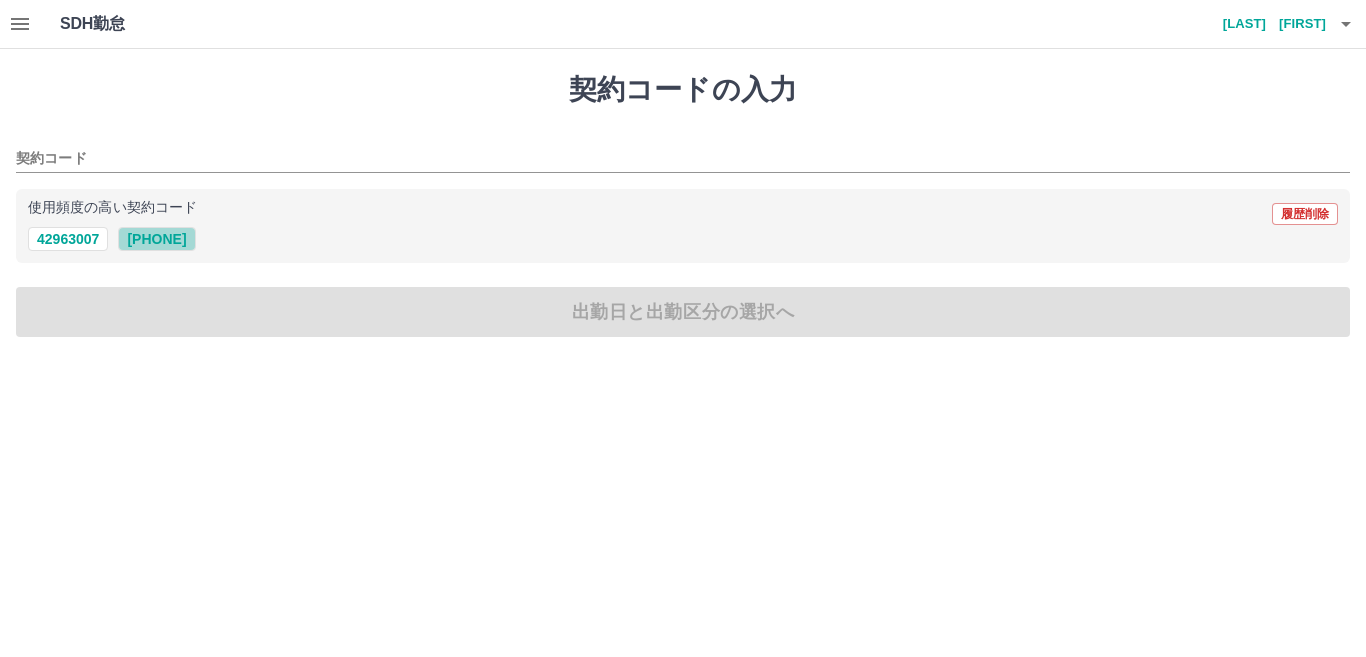click on "[PHONE]" at bounding box center (156, 239) 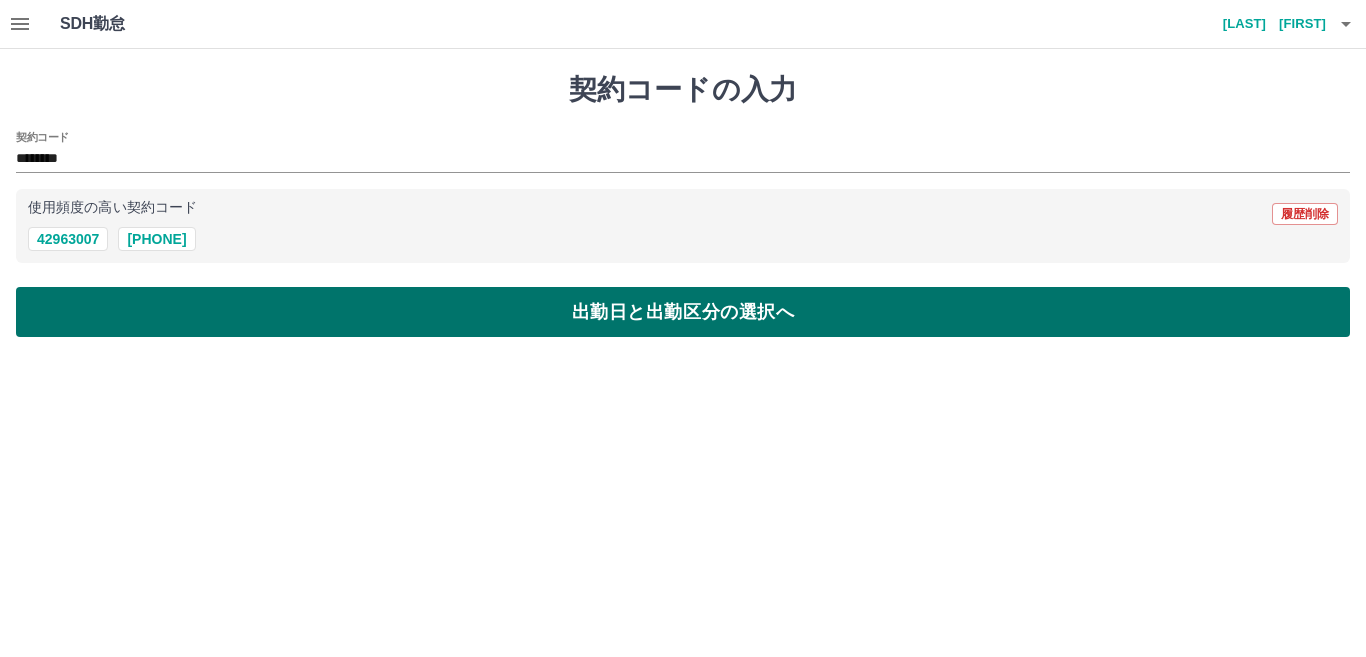 click on "出勤日と出勤区分の選択へ" at bounding box center [683, 312] 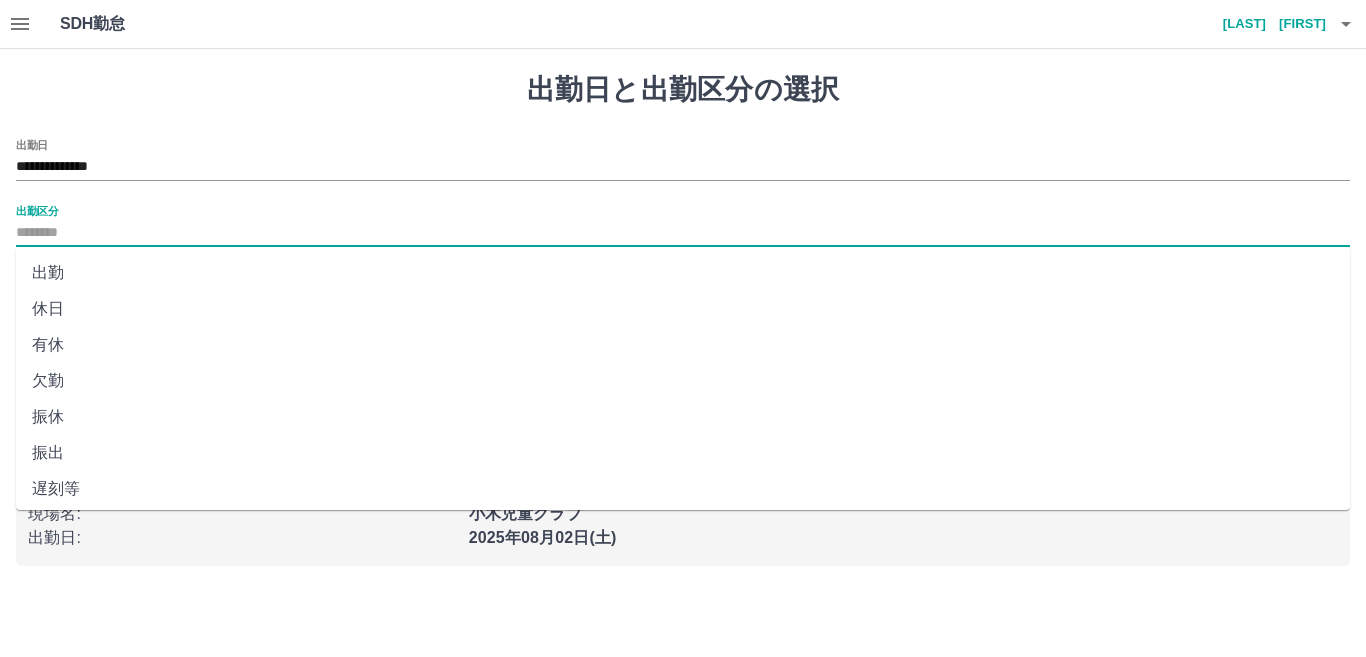 click on "出勤区分" at bounding box center [683, 233] 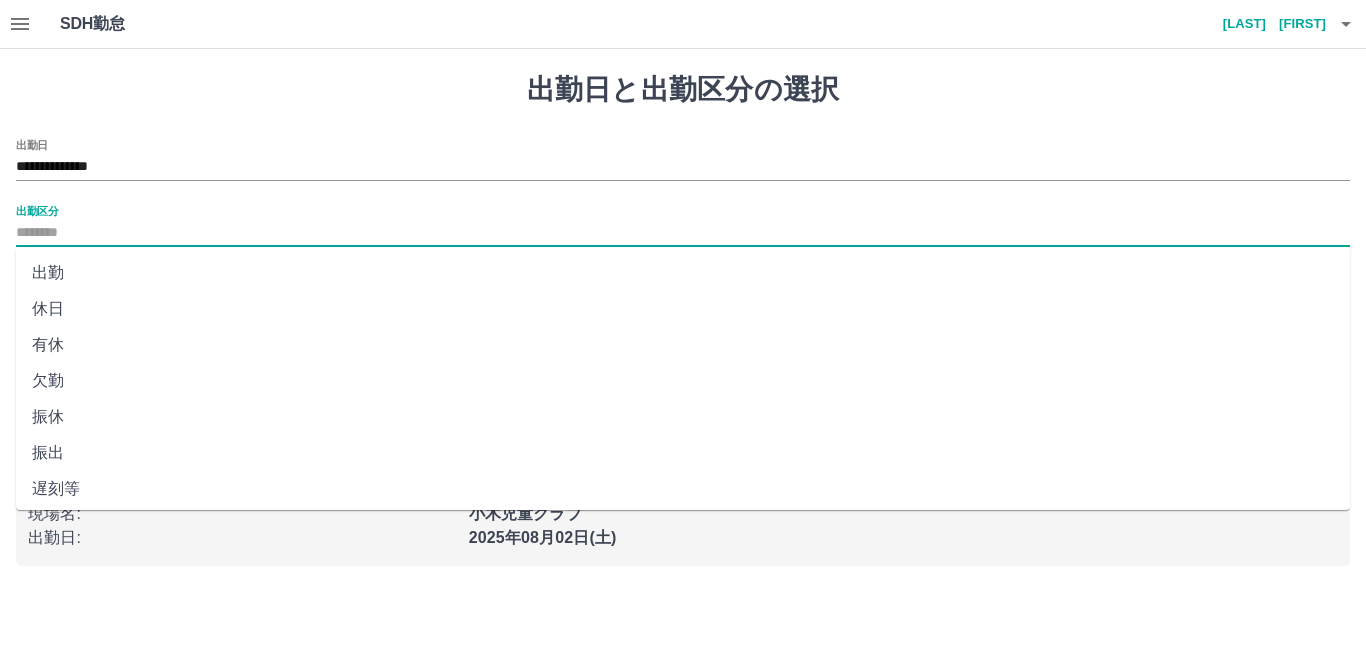click on "出勤" at bounding box center (683, 273) 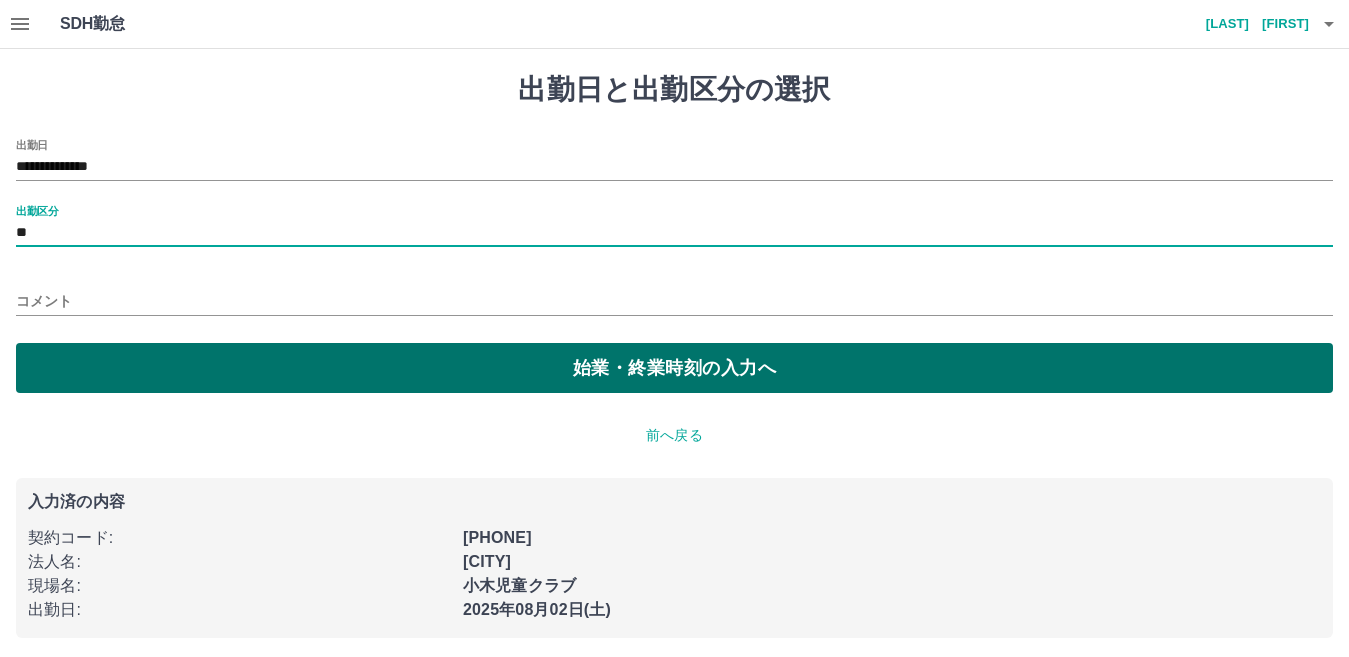 click on "始業・終業時刻の入力へ" at bounding box center [674, 368] 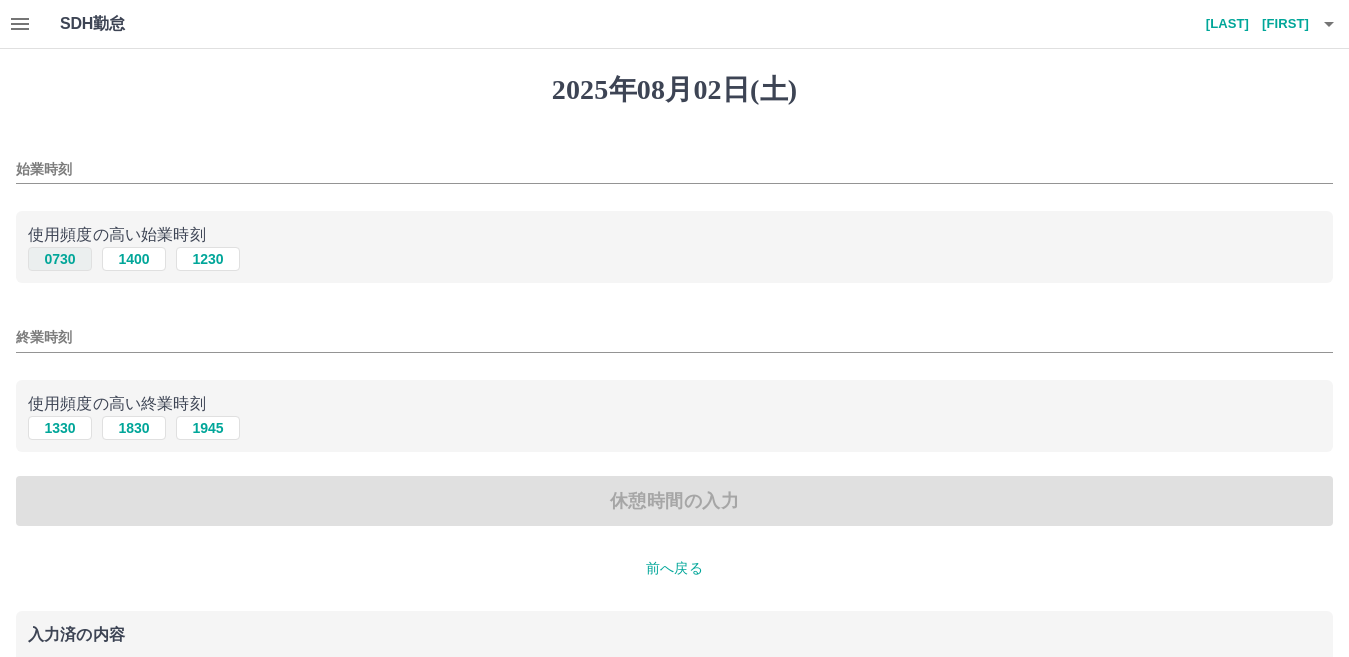 click on "0730" at bounding box center (60, 259) 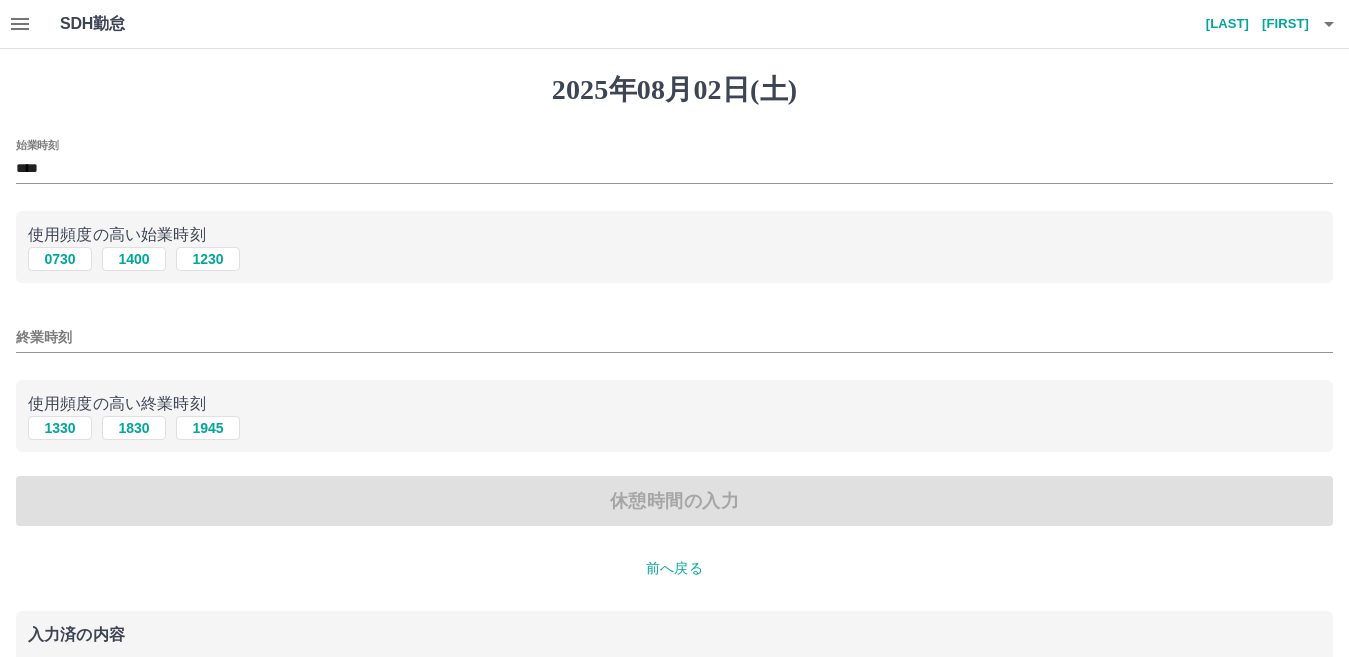 click on "終業時刻" at bounding box center [674, 337] 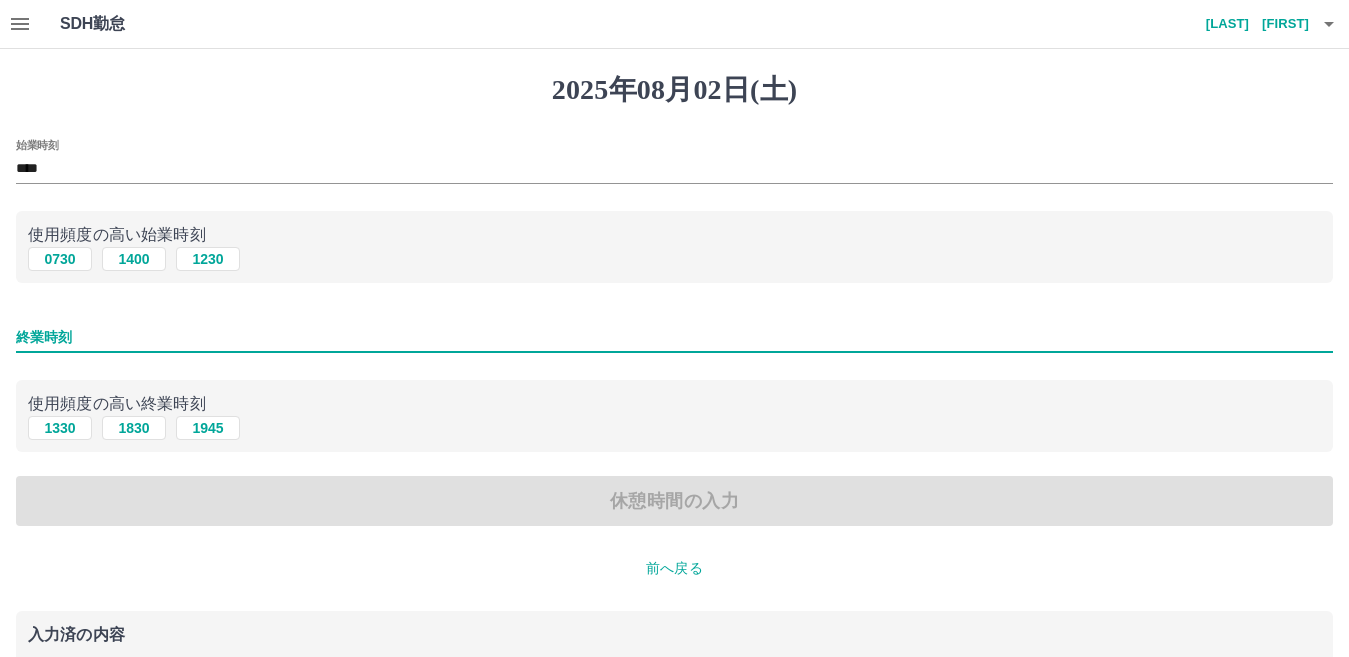 click on "終業時刻" at bounding box center [674, 337] 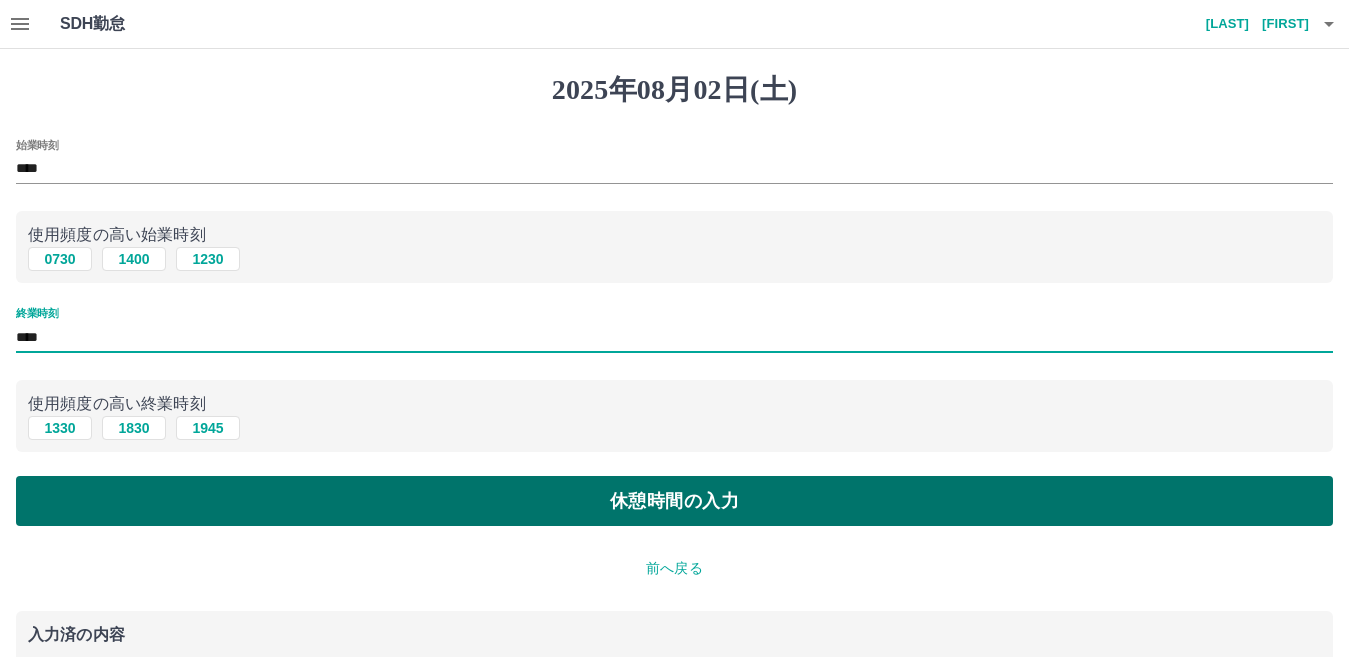 type on "****" 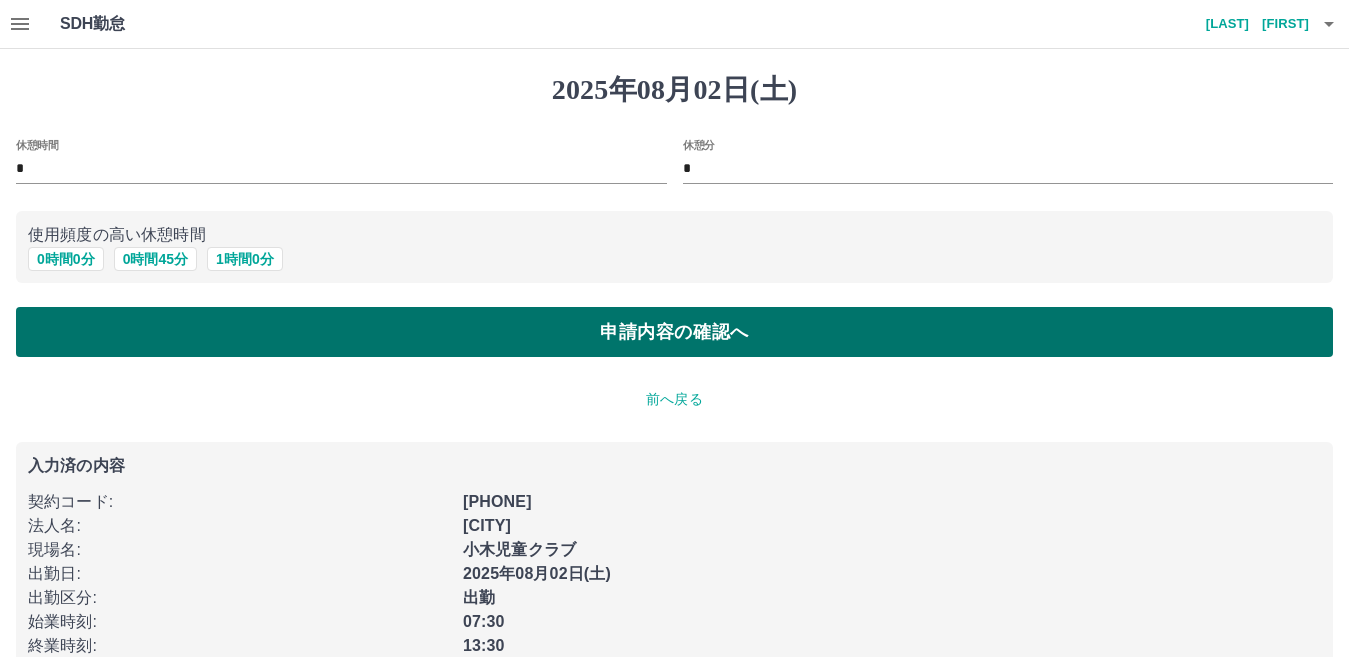 click on "申請内容の確認へ" at bounding box center (674, 332) 